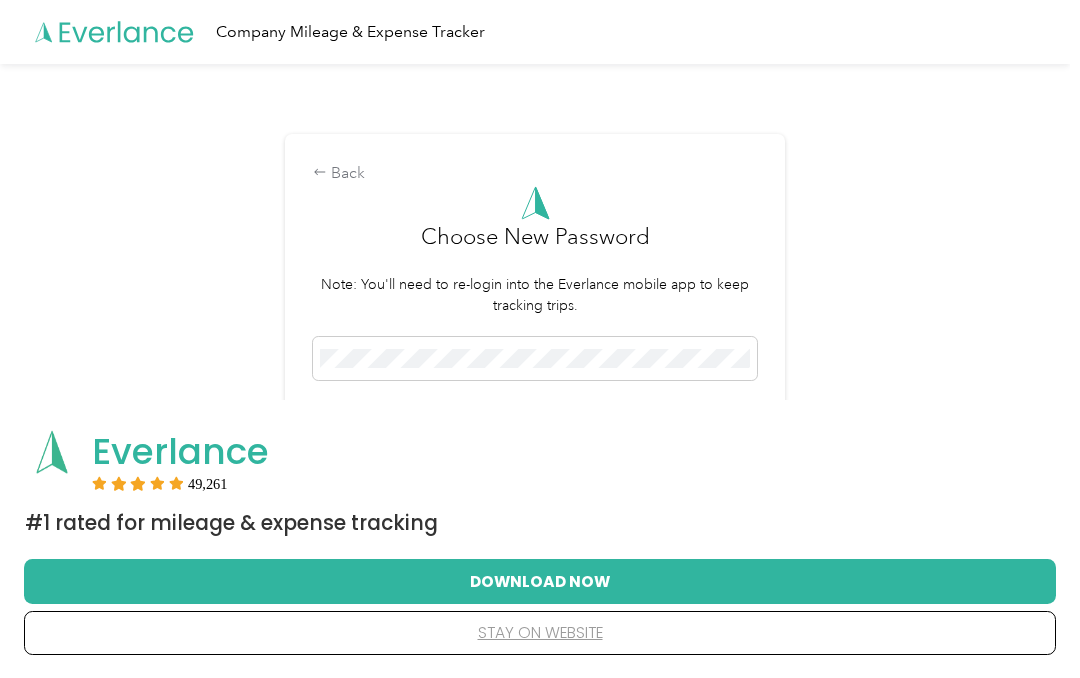 scroll, scrollTop: 0, scrollLeft: 0, axis: both 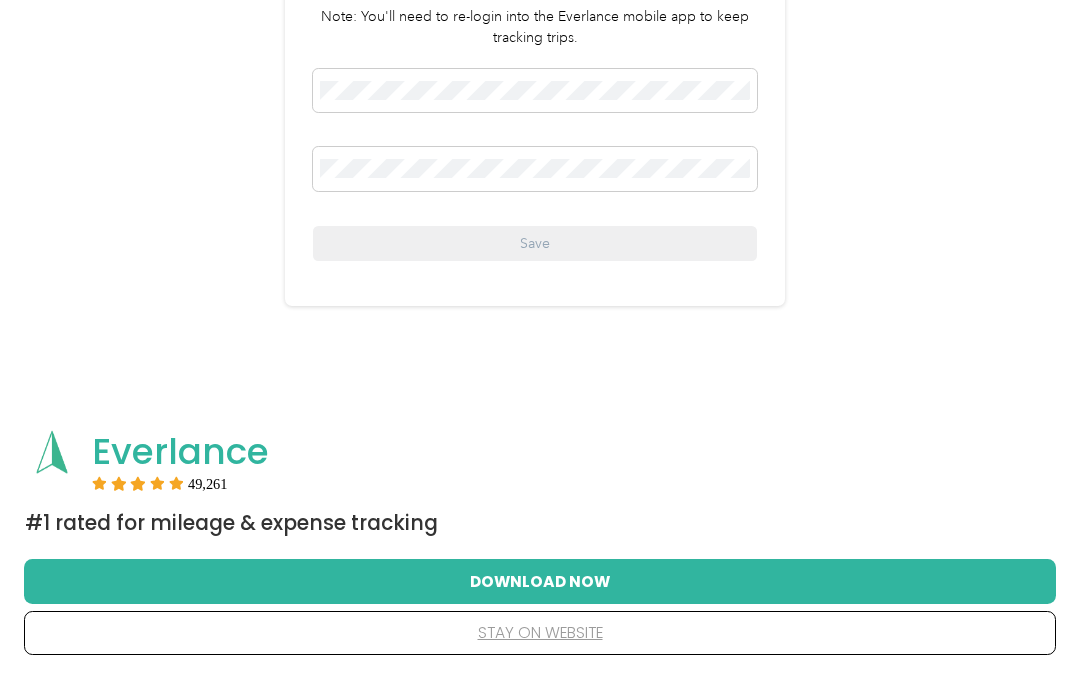 click on "stay on website" at bounding box center [540, 633] 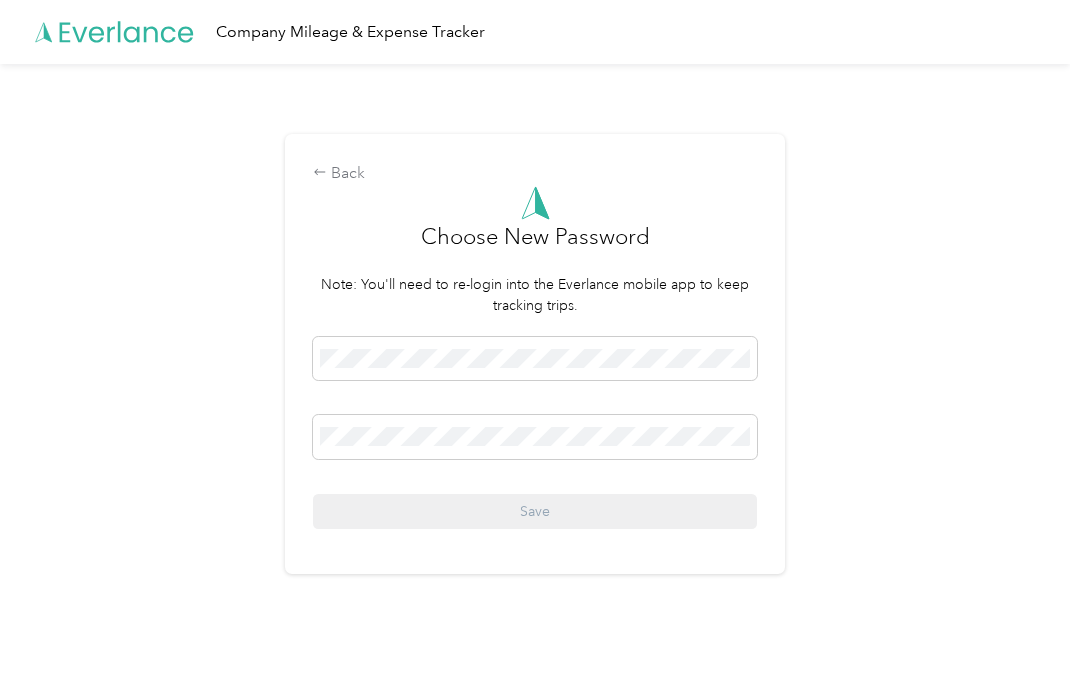 click on "Back Choose New Password Note: You'll need to re-login into the Everlance mobile app to keep tracking trips. Save" at bounding box center (535, 362) 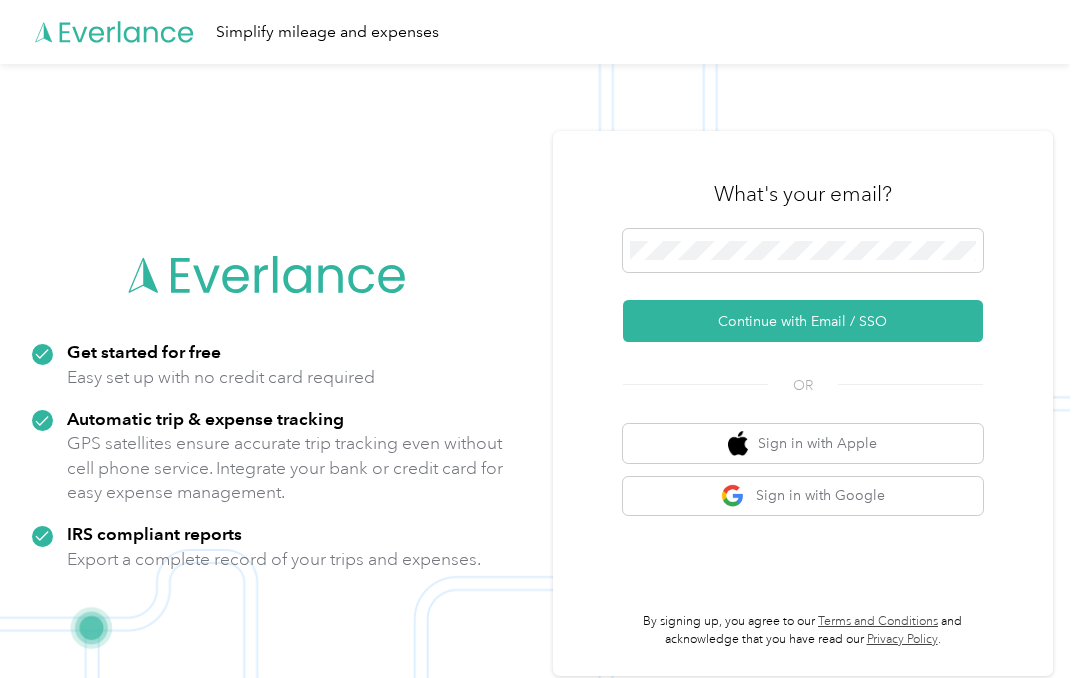 scroll, scrollTop: 0, scrollLeft: 0, axis: both 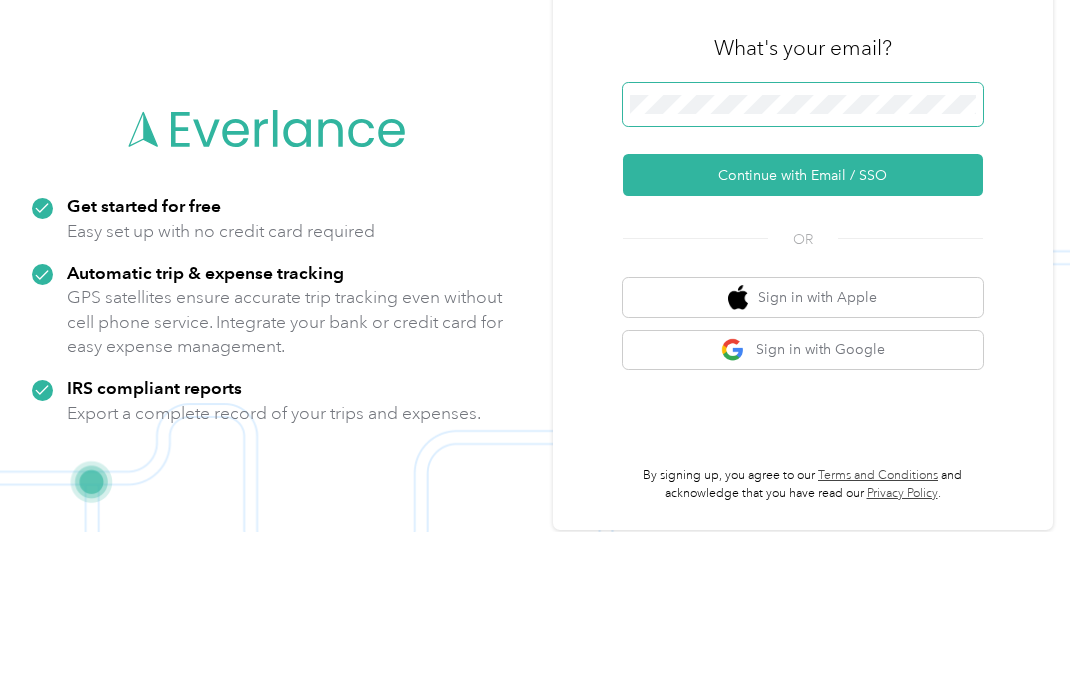 click on "Continue with Email / SSO" at bounding box center (803, 321) 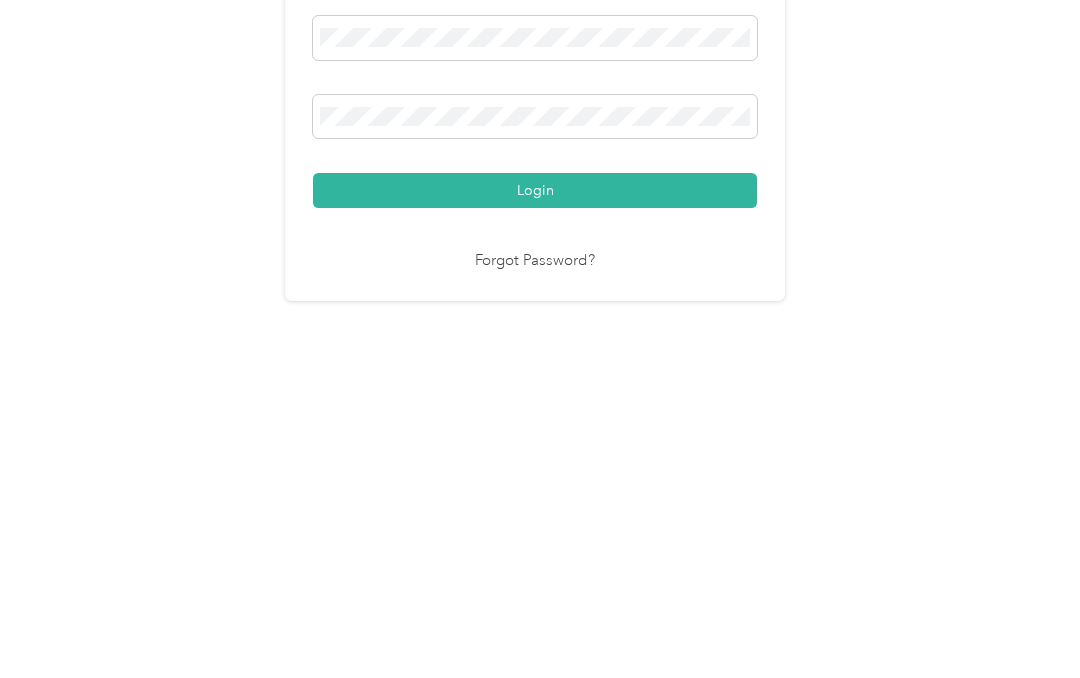 click on "Login" at bounding box center [535, 466] 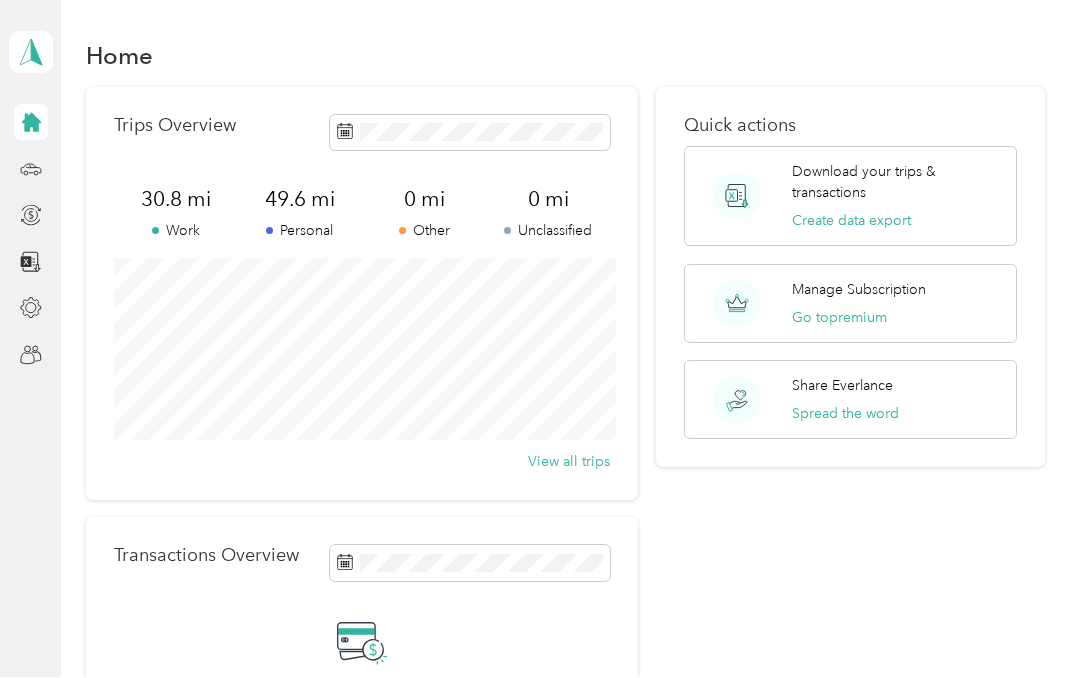 click on "Home" at bounding box center (566, 56) 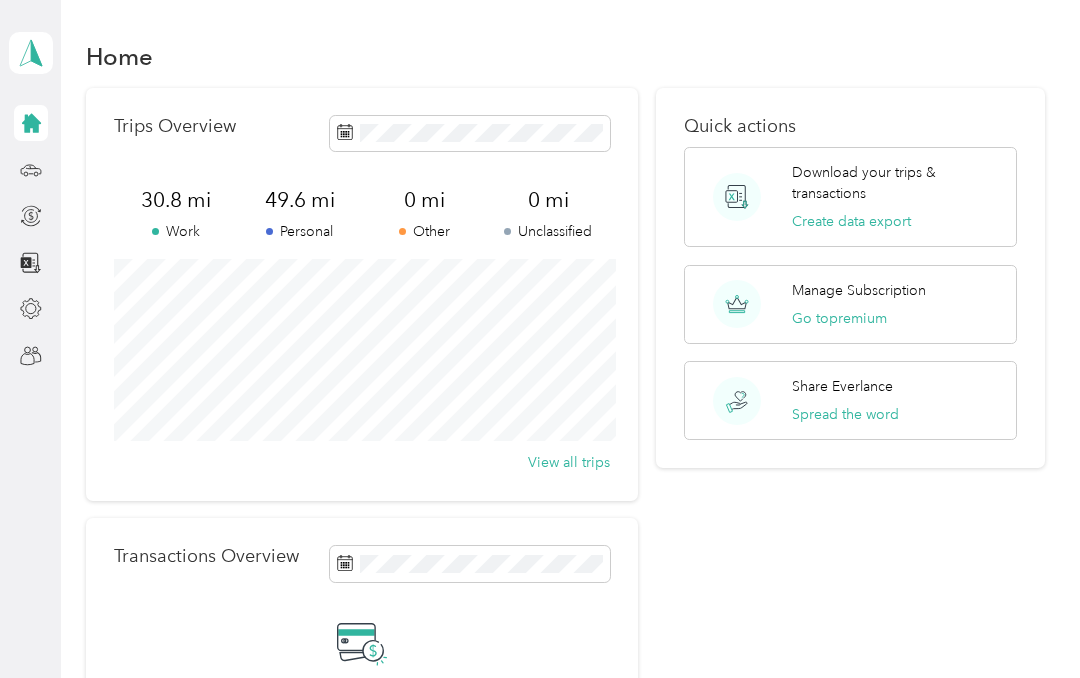 scroll, scrollTop: 0, scrollLeft: 0, axis: both 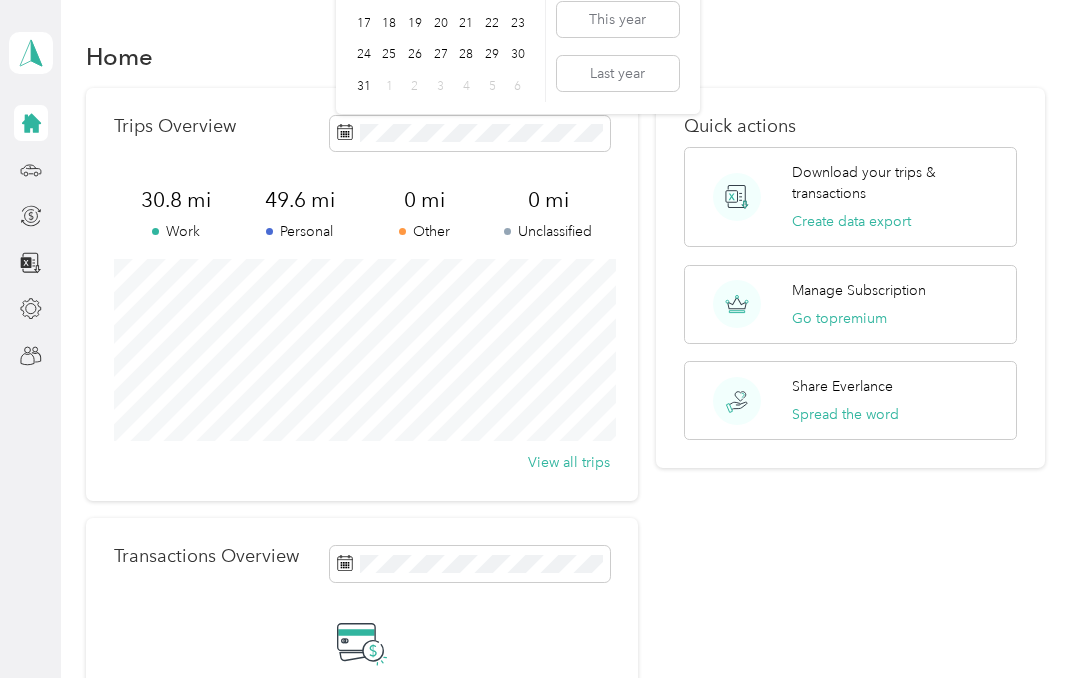click on "This year" at bounding box center [618, 19] 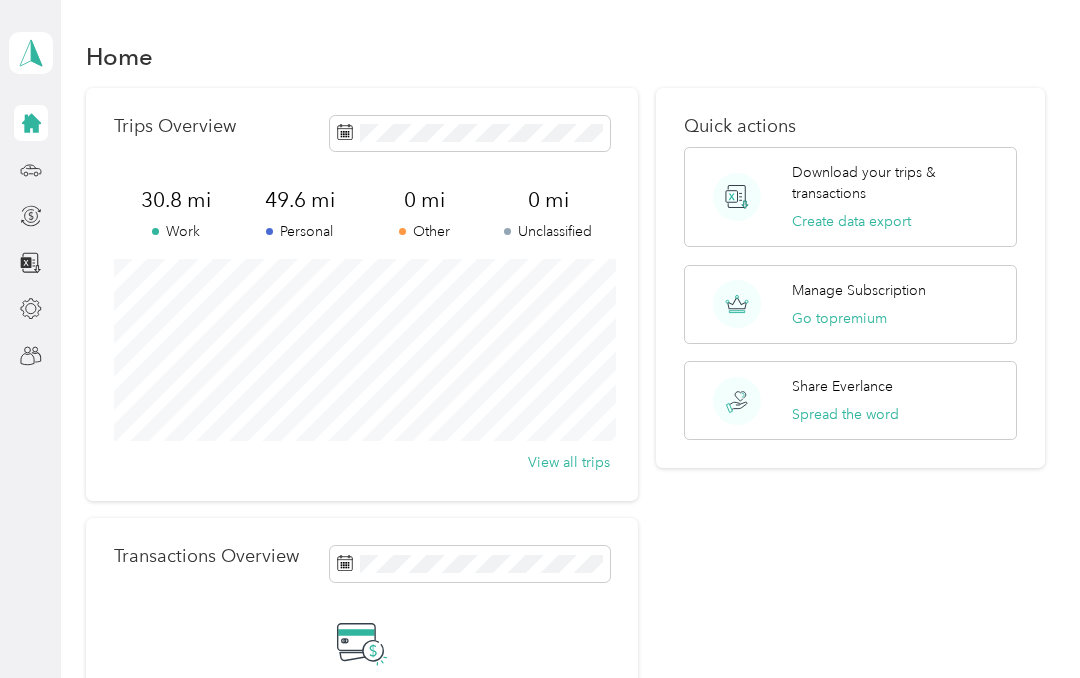 click 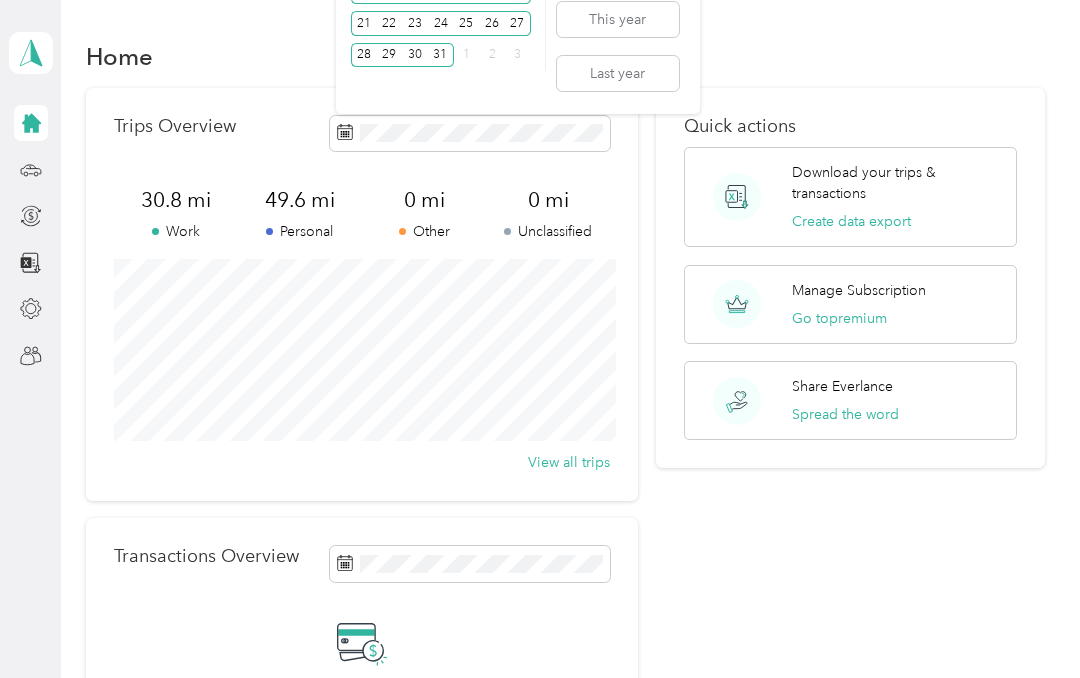 click on "Home" at bounding box center [566, 56] 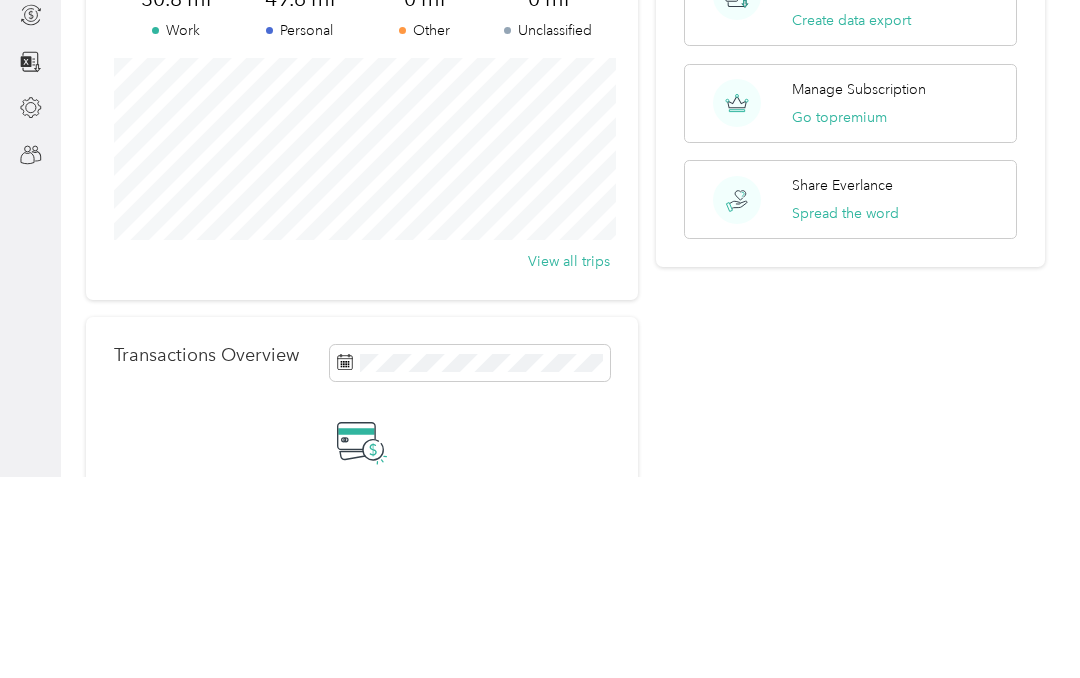 click on "Home Trips Overview 30.8 mi Work 49.6 mi Personal 0 mi Other 0 mi Unclassified View all trips Transactions Overview No transactions recorded yet Connect your bank or credit card to automatically sync your expenses, or manually add an expense. Add an expense Quick actions Download your trips & transactions Create data export Manage Subscription Go to premium Share Everlance Spread the word" at bounding box center [565, 459] 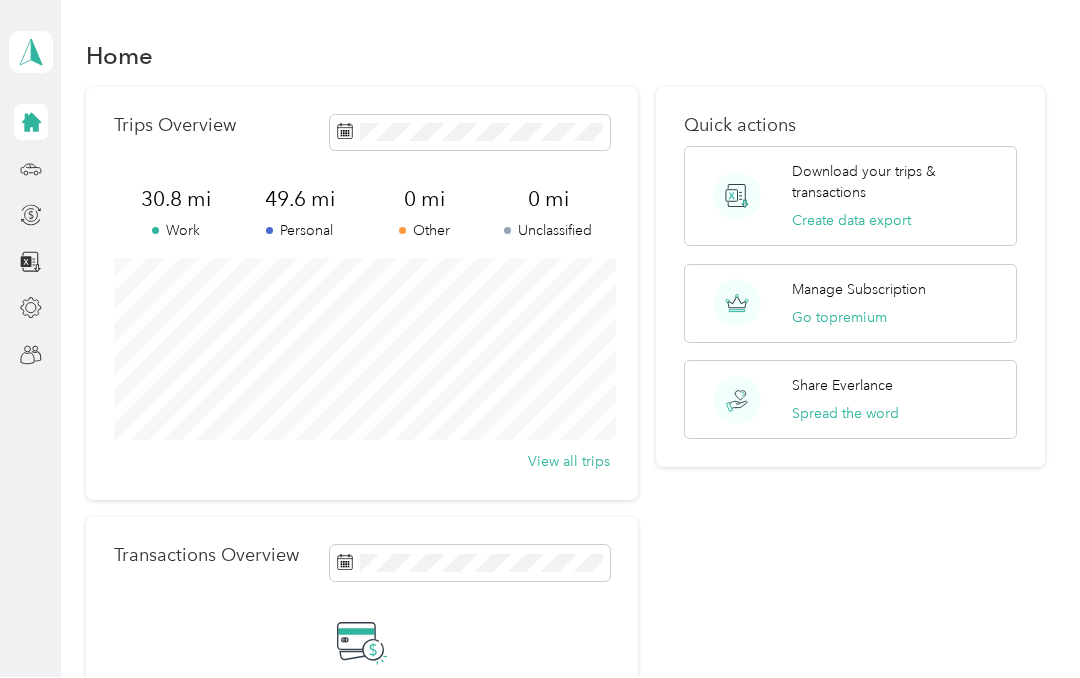 click 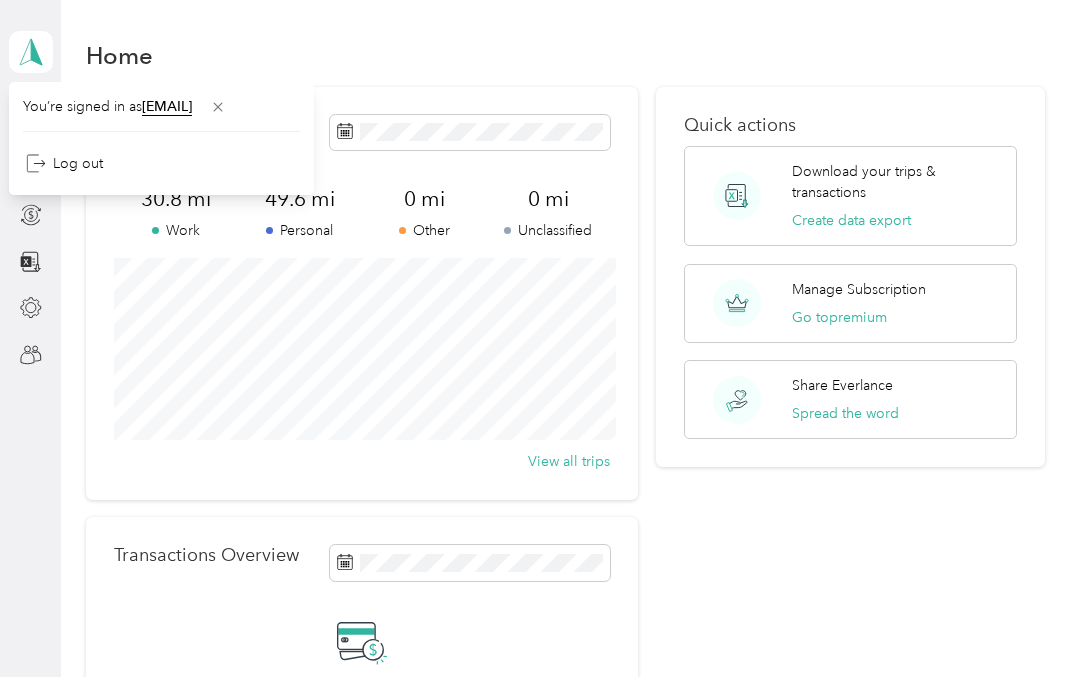 click on "[EMAIL] Personal dashboard" at bounding box center (30, 339) 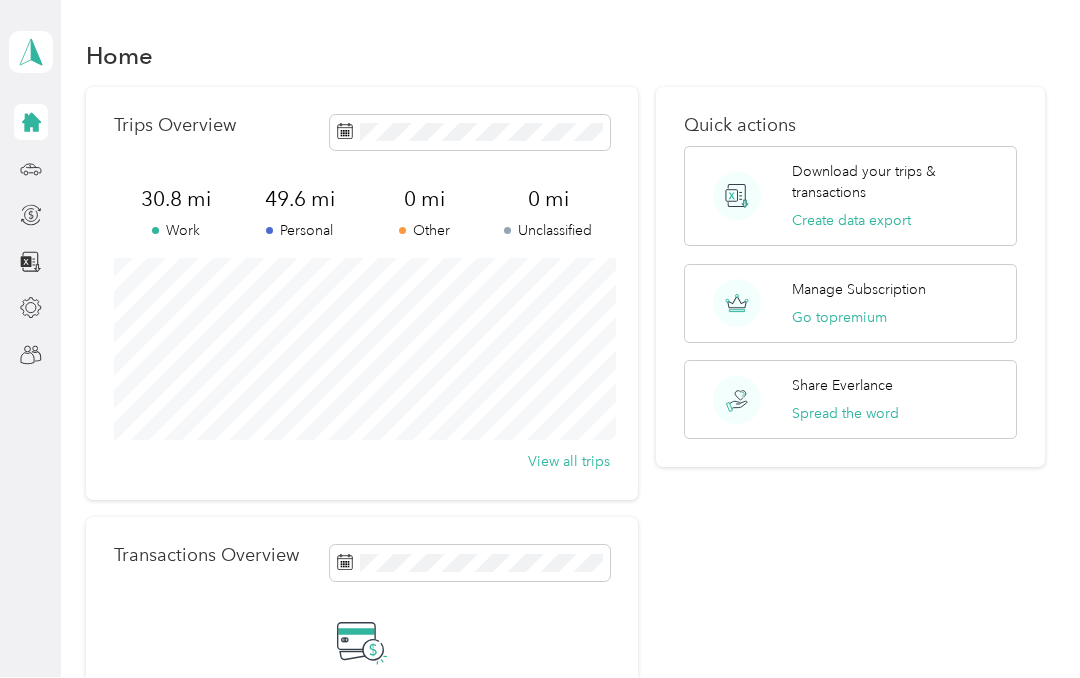 click on "Quick actions Download your trips & transactions Create data export Manage Subscription Go to  premium Share Everlance Spread the word" at bounding box center [851, 449] 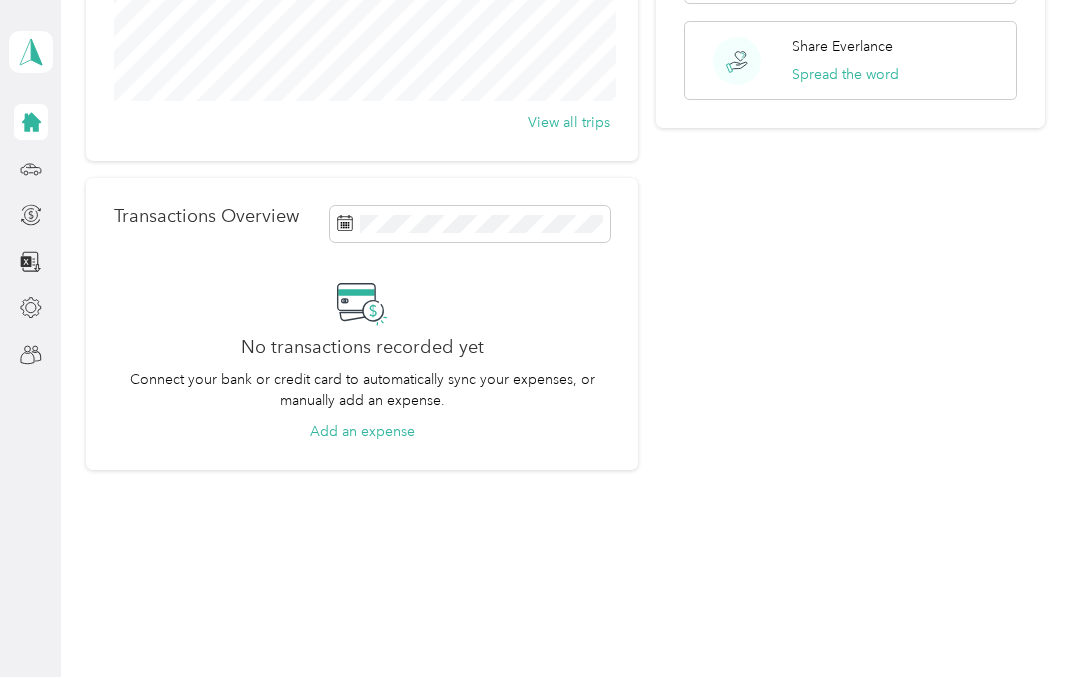 scroll, scrollTop: 339, scrollLeft: 0, axis: vertical 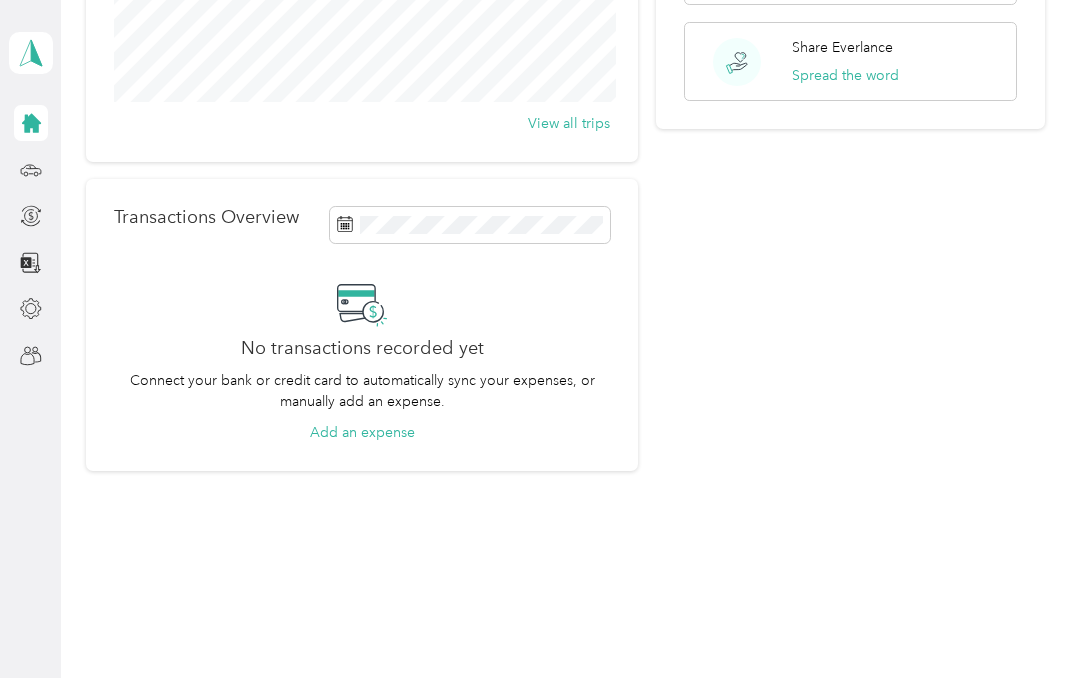 click on "View all trips" at bounding box center [569, 123] 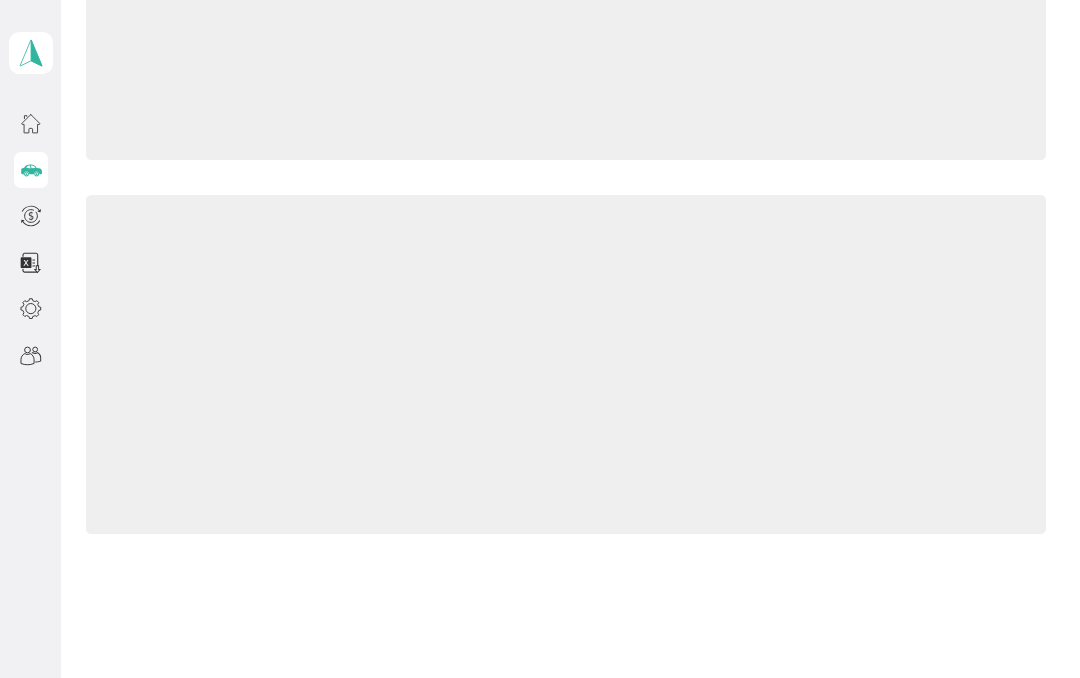 scroll, scrollTop: 189, scrollLeft: 0, axis: vertical 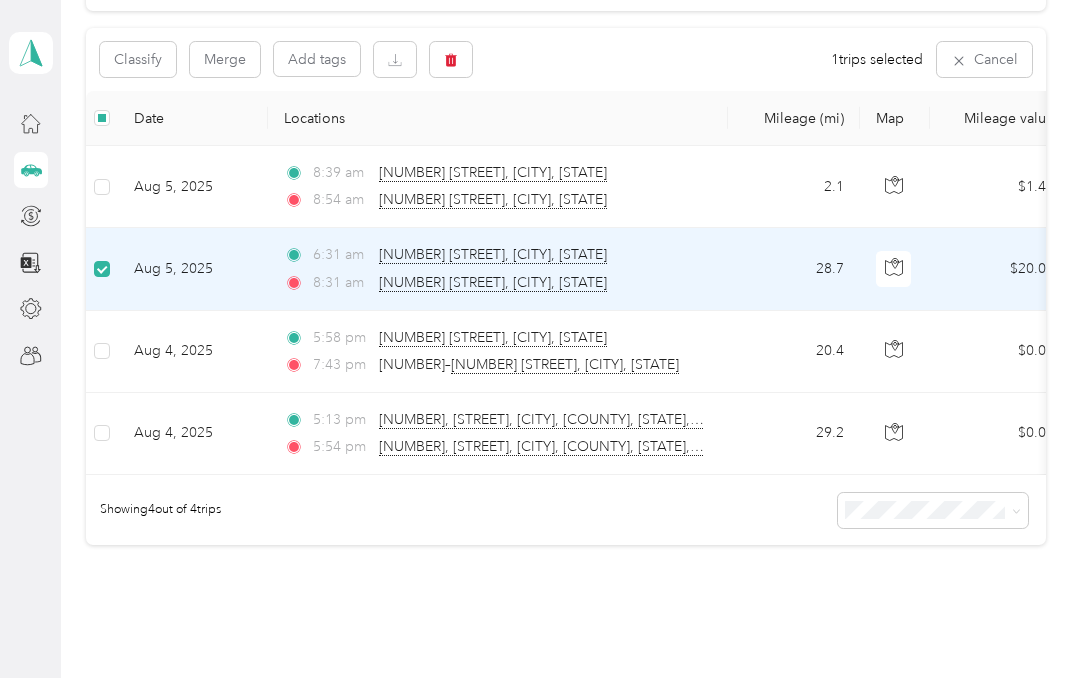 click 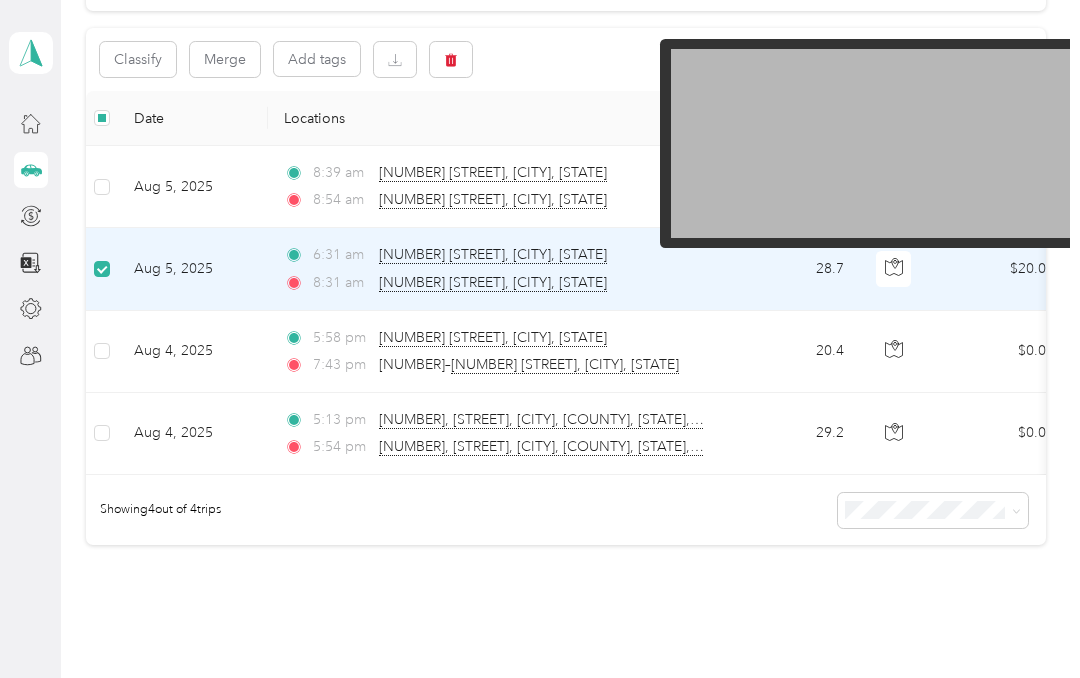 click at bounding box center (870, 143) 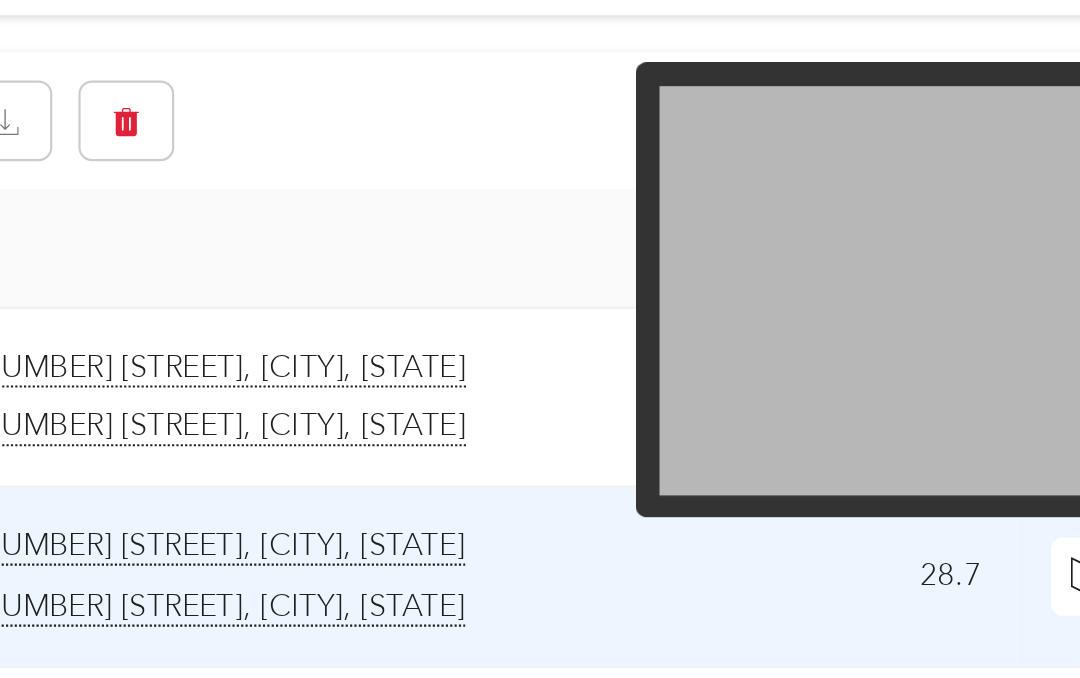 scroll, scrollTop: 0, scrollLeft: 25, axis: horizontal 